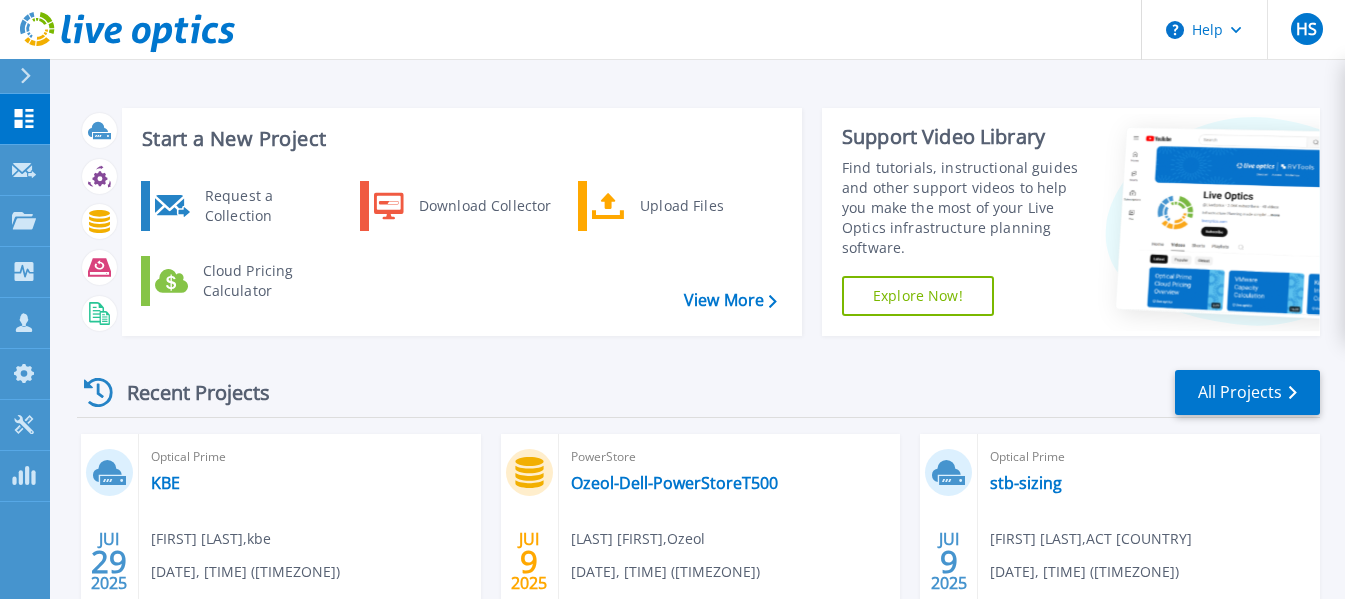 scroll, scrollTop: 0, scrollLeft: 0, axis: both 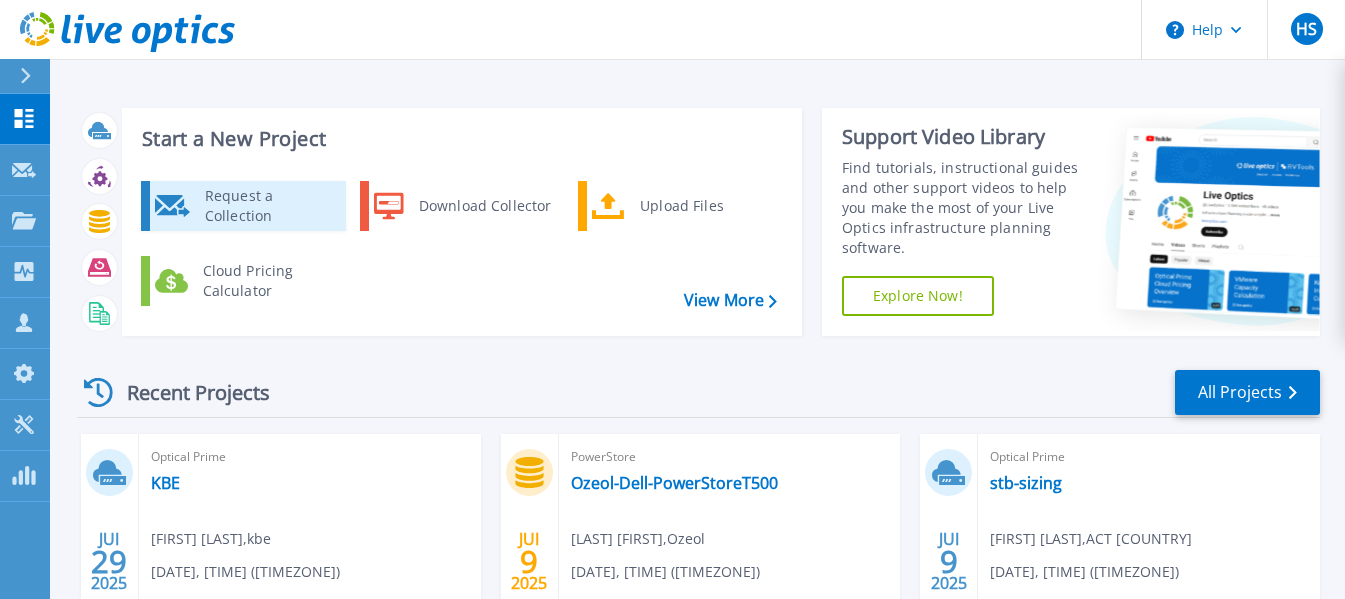 click on "Request a Collection" at bounding box center (268, 206) 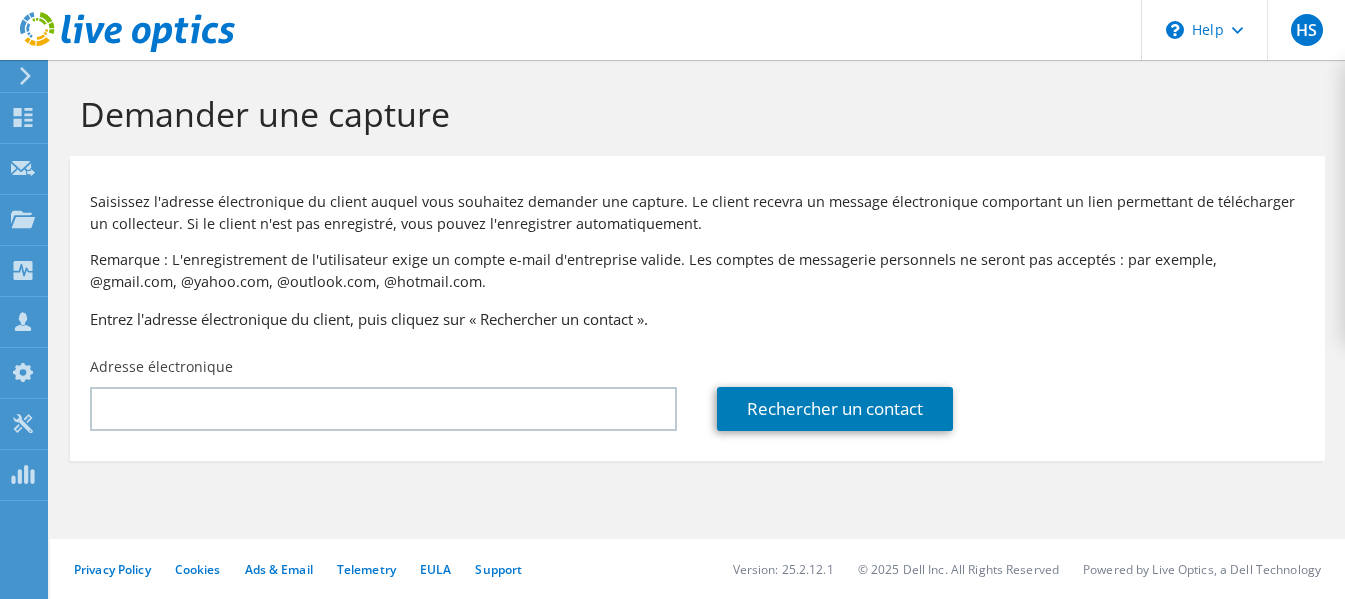 scroll, scrollTop: 0, scrollLeft: 0, axis: both 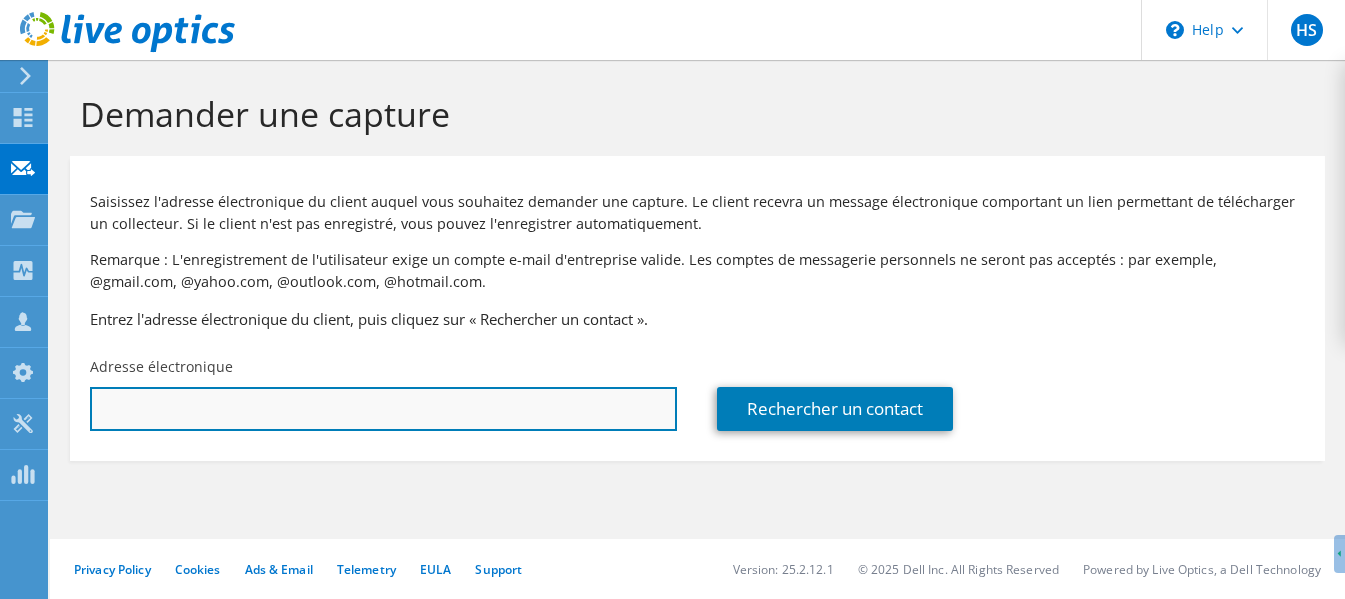 click at bounding box center [383, 409] 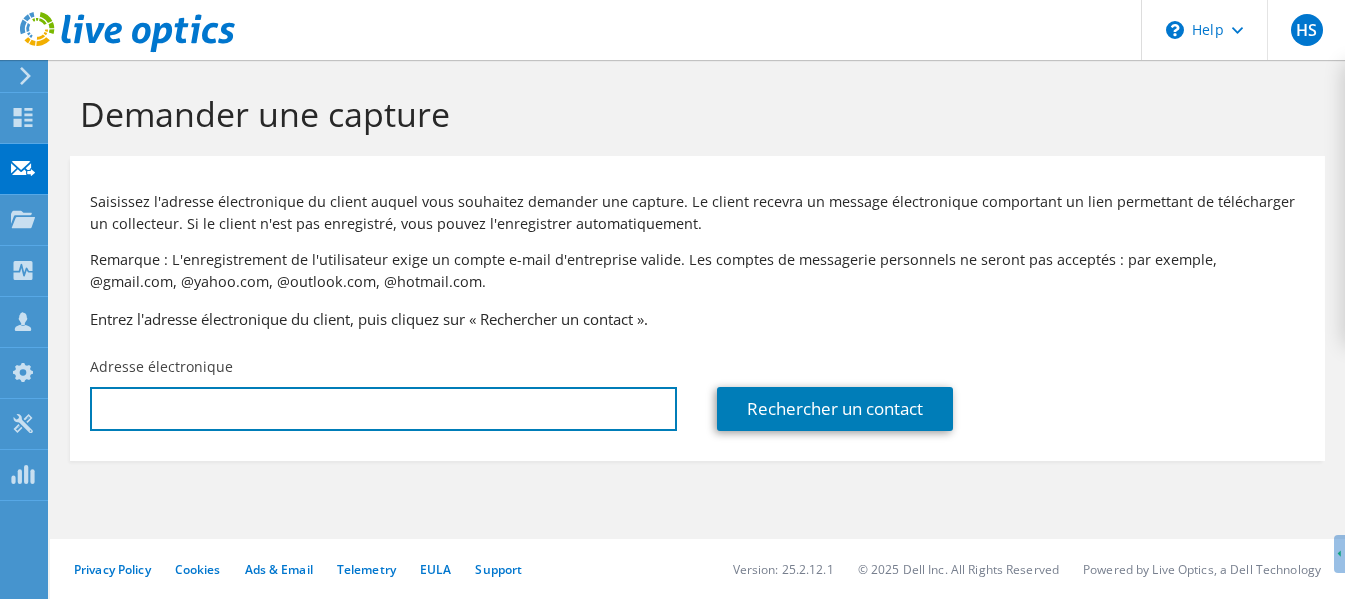 type on "[NUMBER]" 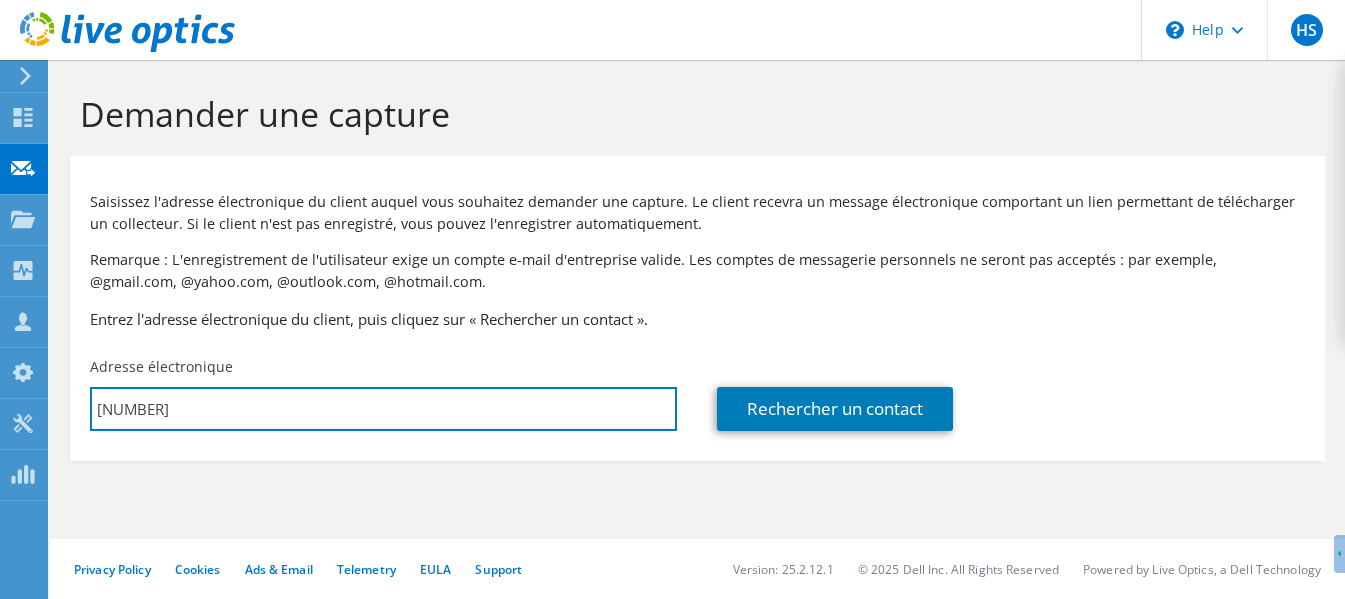 drag, startPoint x: 217, startPoint y: 406, endPoint x: 89, endPoint y: 409, distance: 128.03516 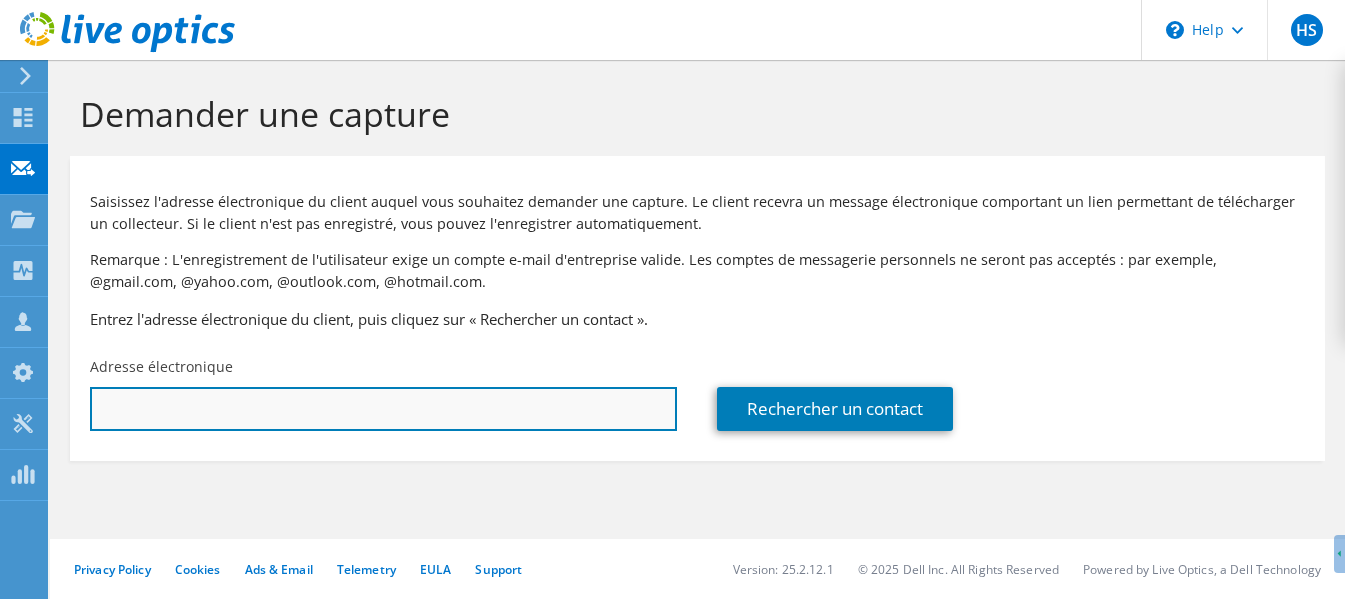 paste on "[EMAIL]" 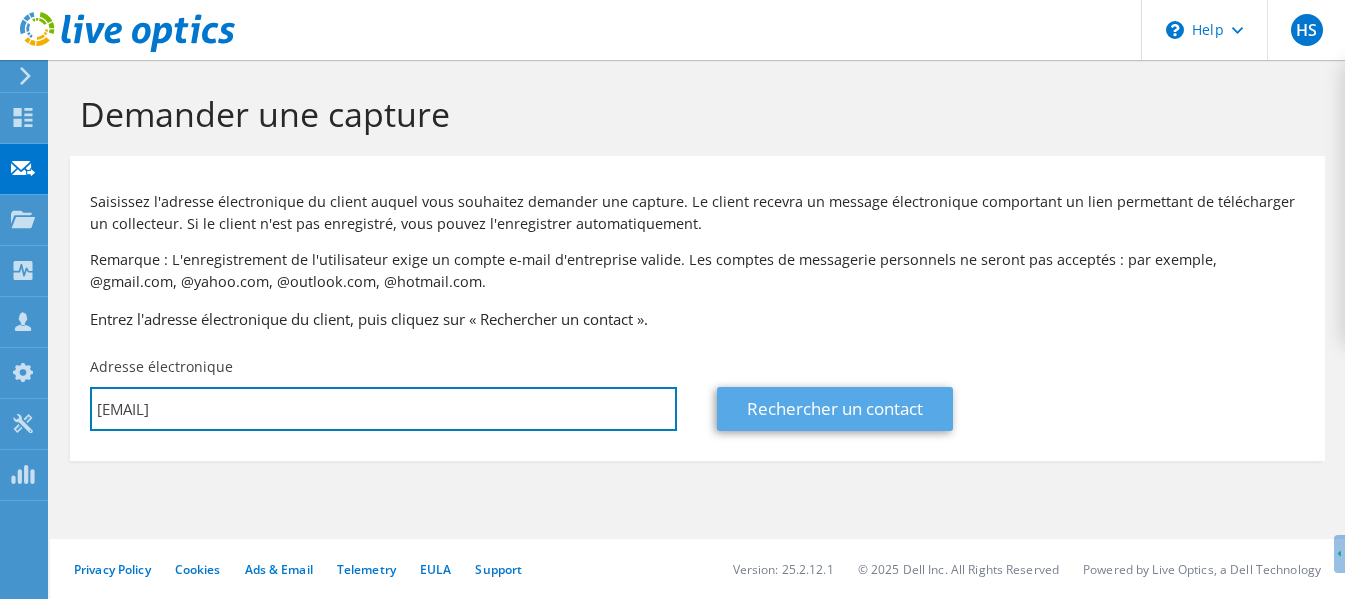 type on "[EMAIL]" 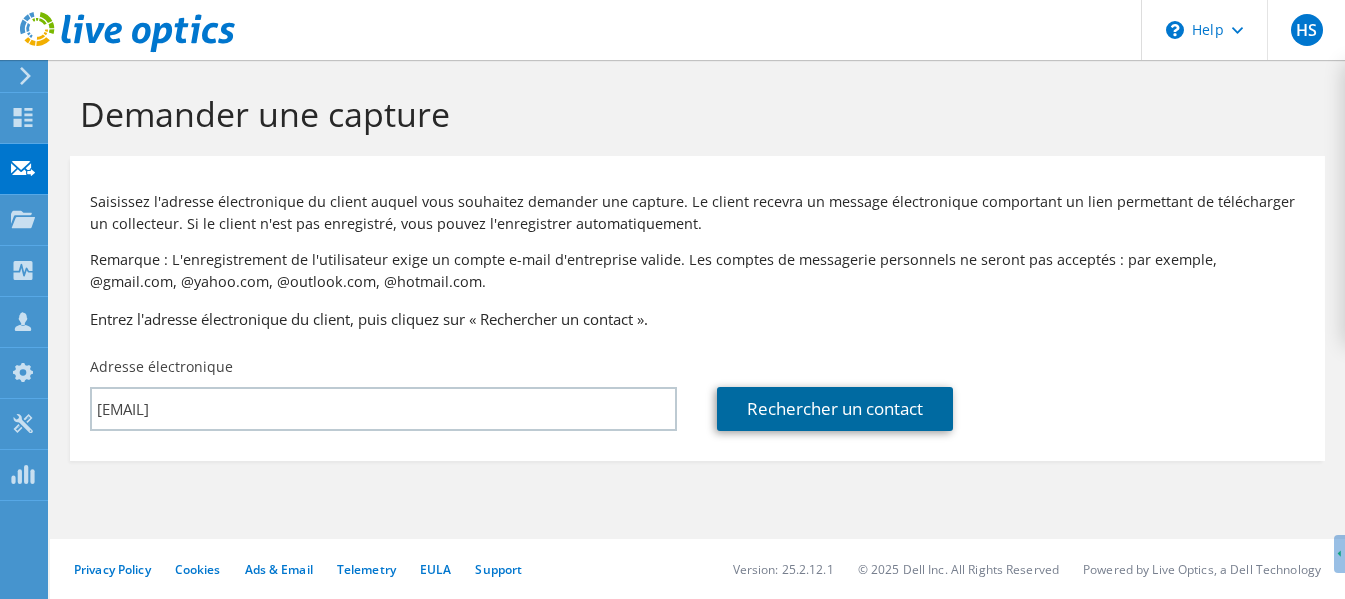 click on "Rechercher un contact" at bounding box center (835, 409) 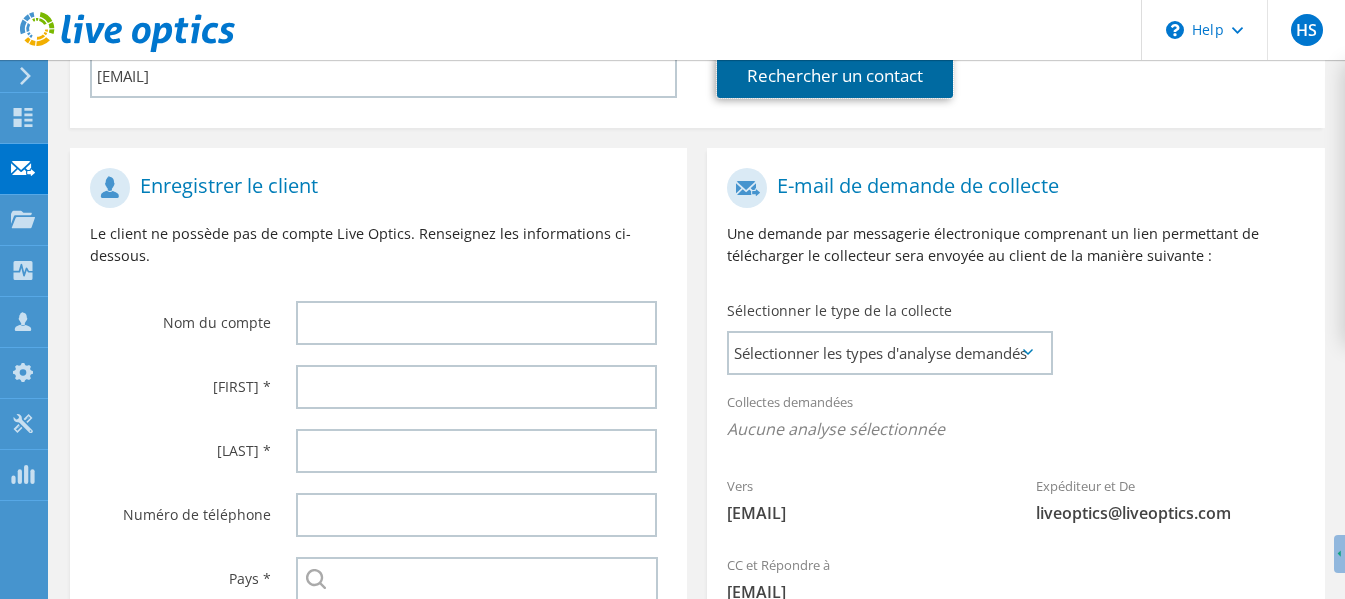 scroll, scrollTop: 400, scrollLeft: 0, axis: vertical 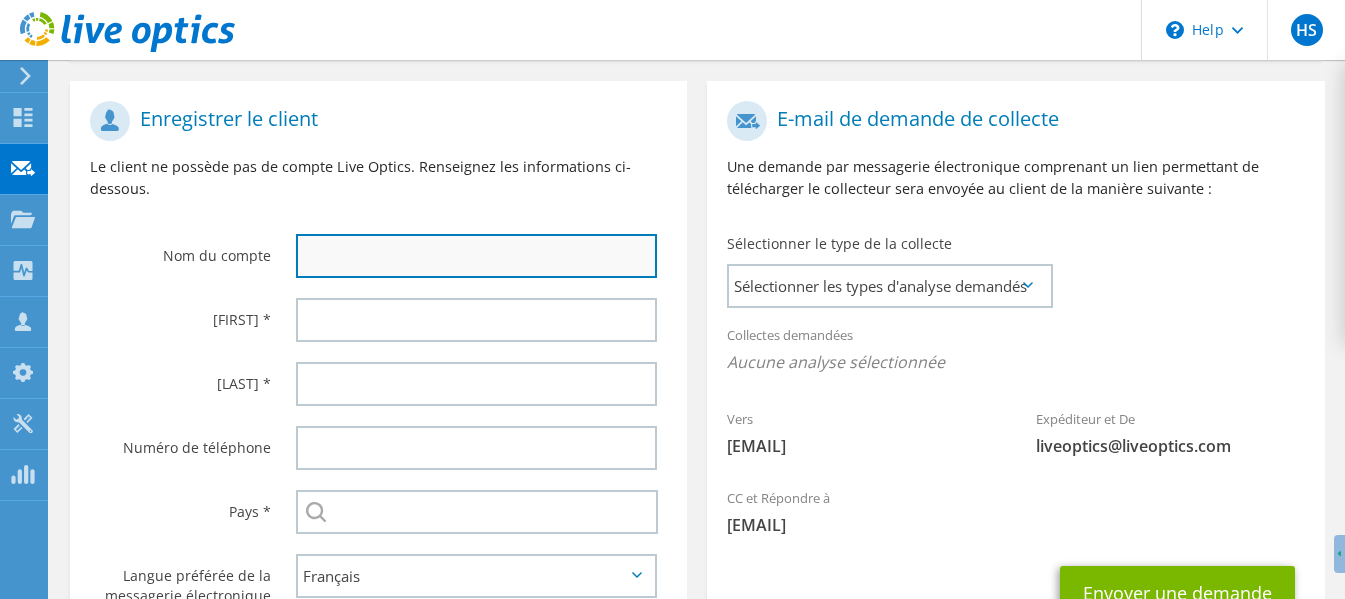 click at bounding box center (477, 256) 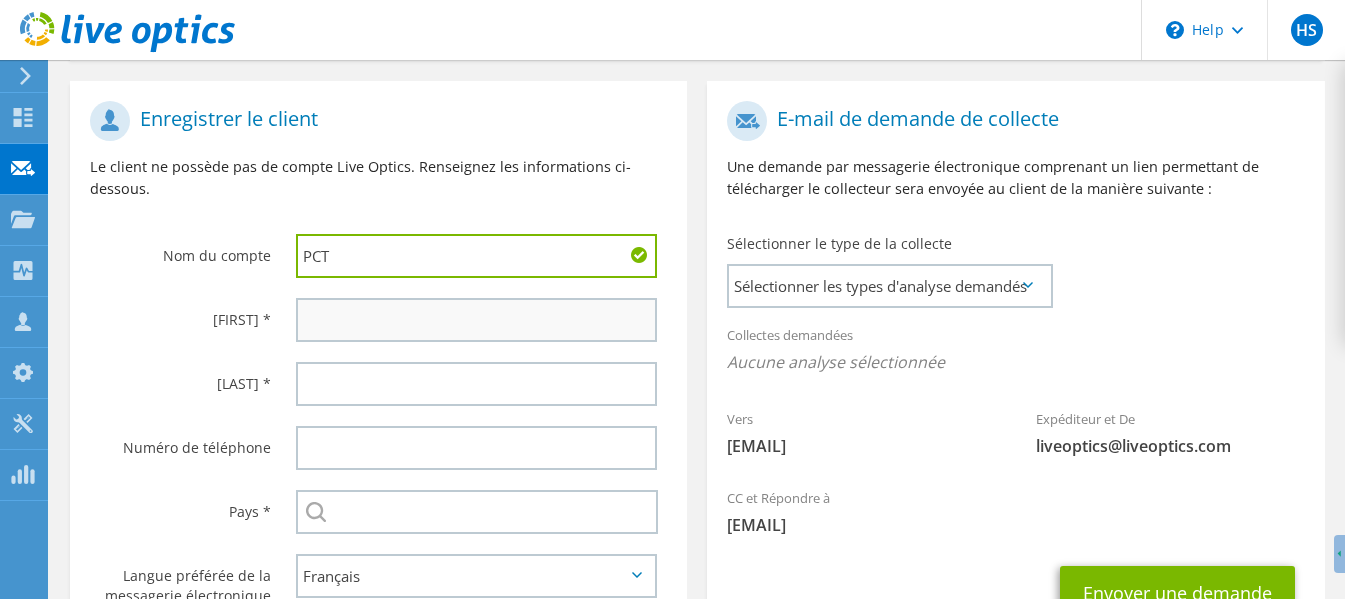 type on "PCT" 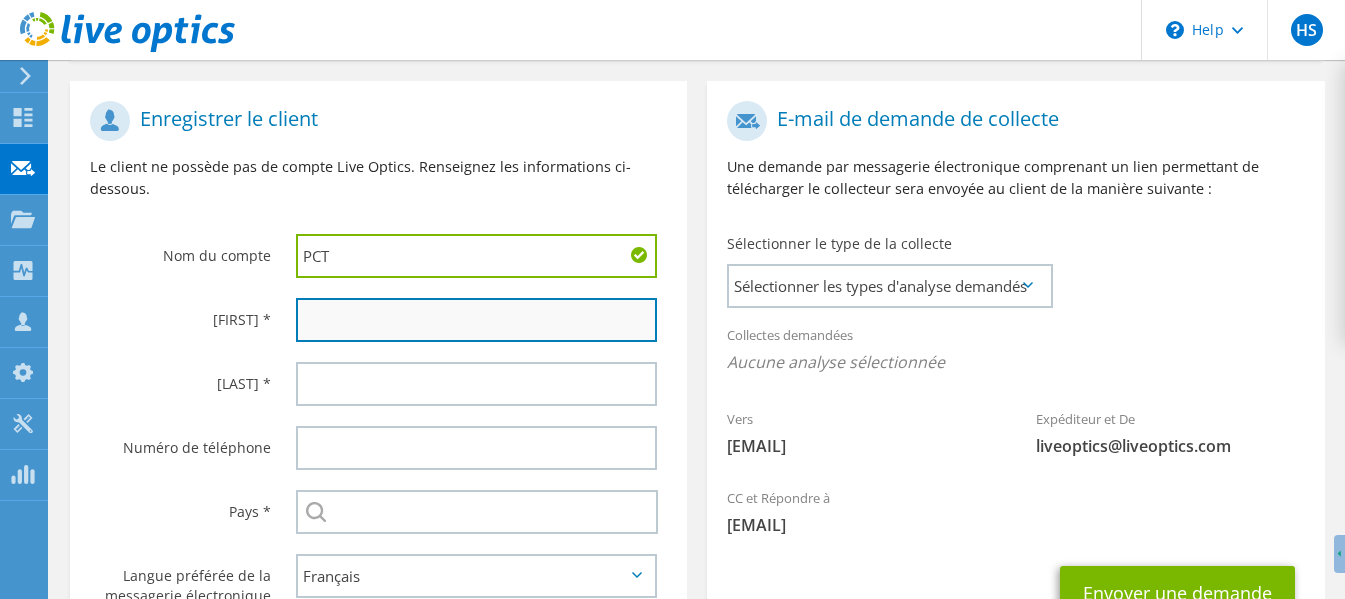 click at bounding box center (477, 320) 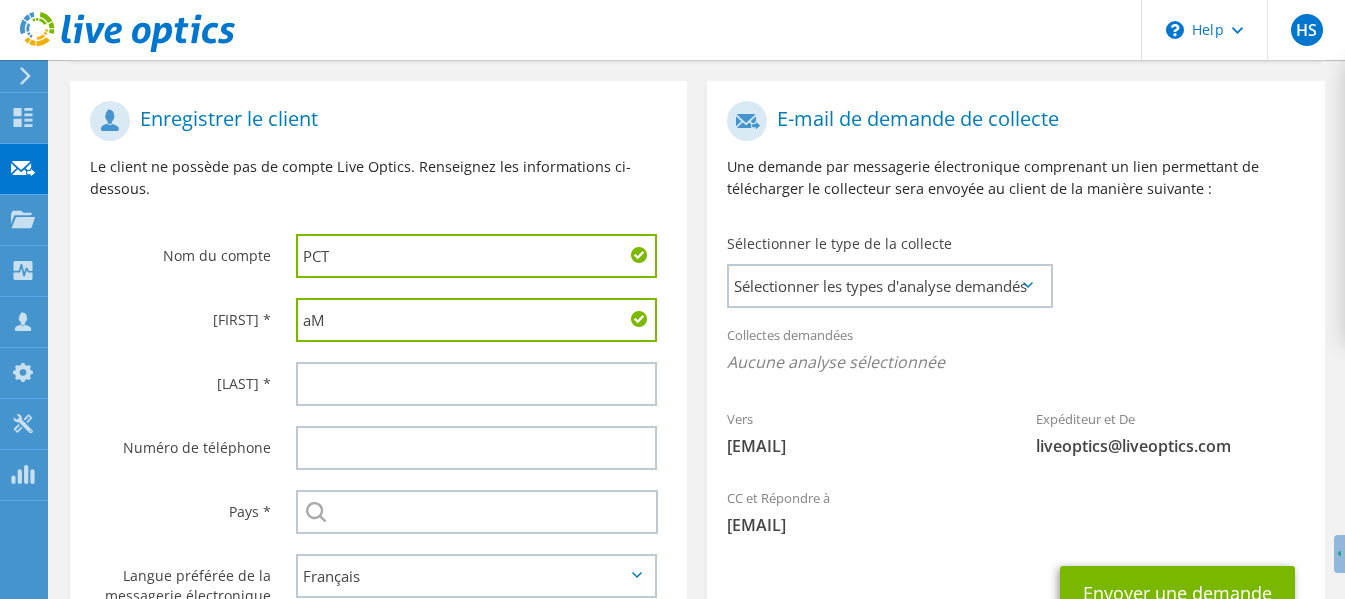 type on "a" 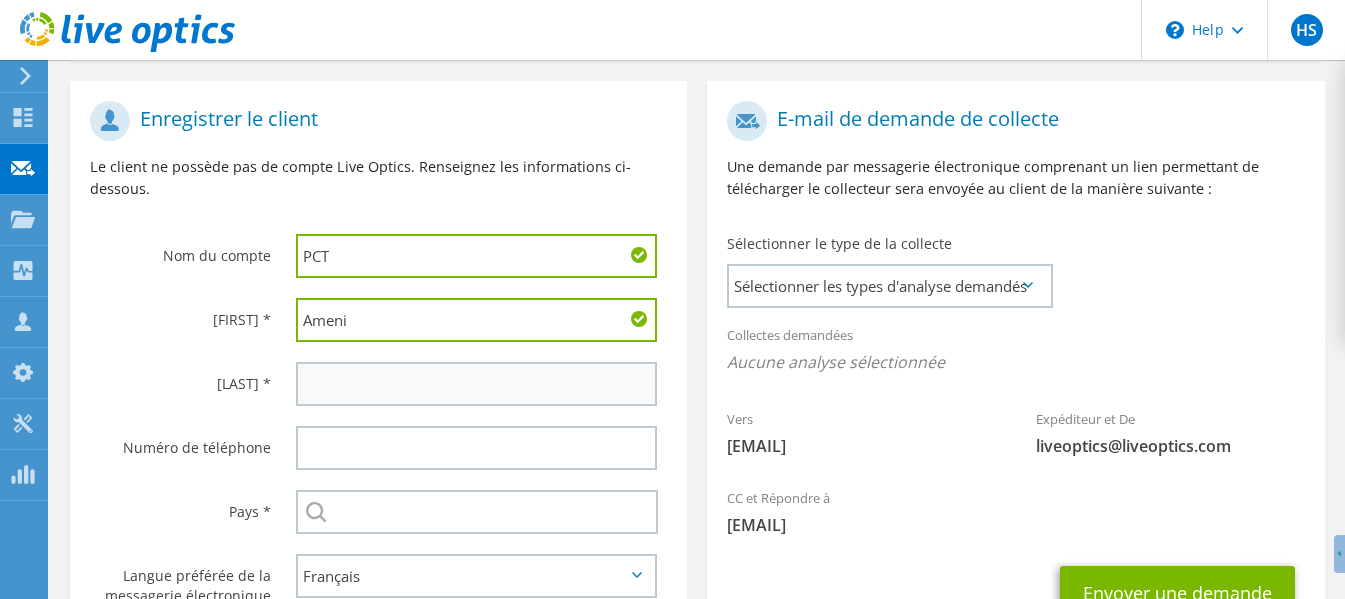 type on "Ameni" 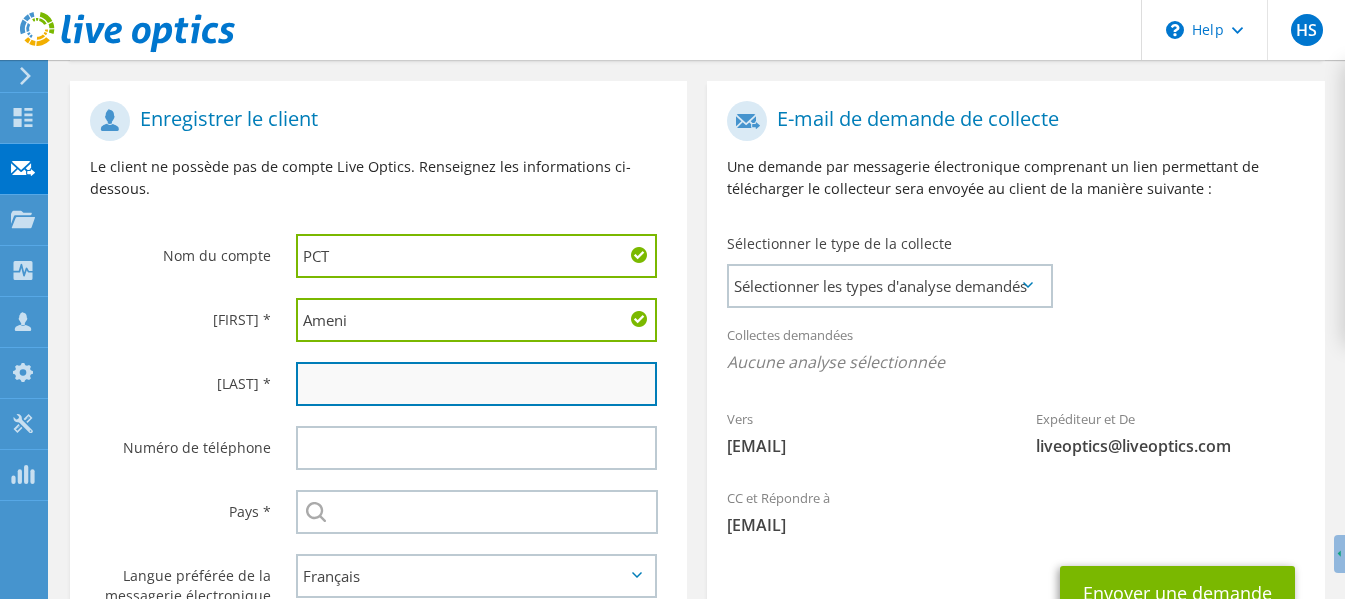 click at bounding box center [477, 384] 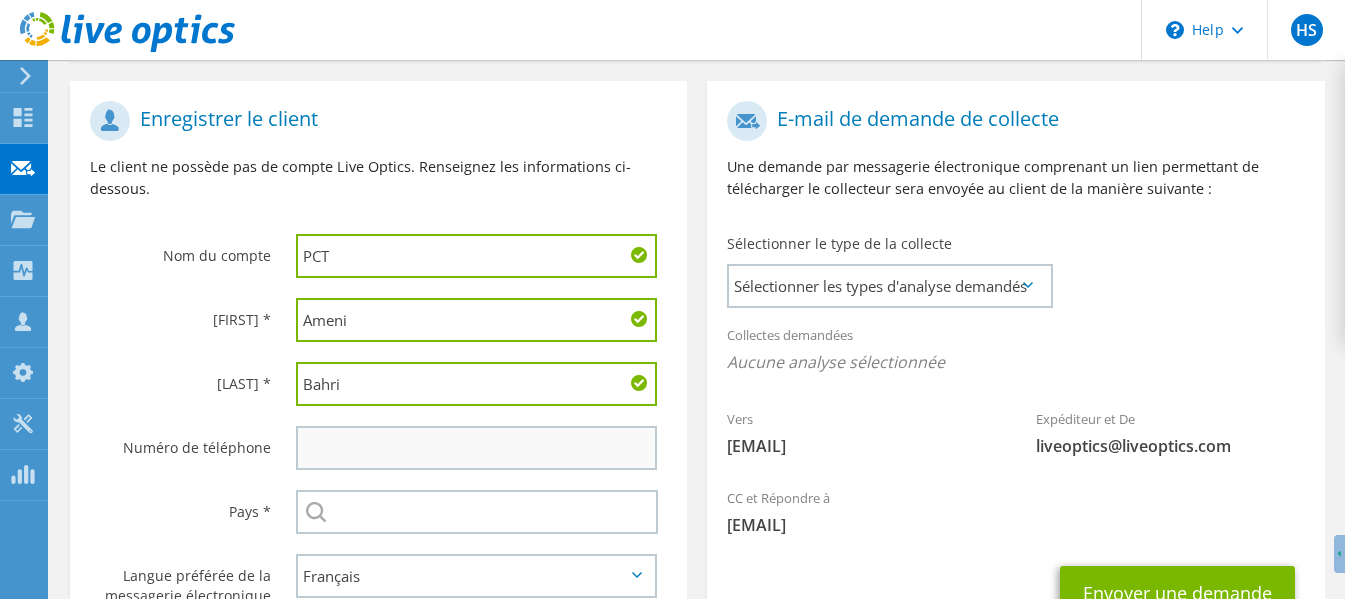 type on "Bahri" 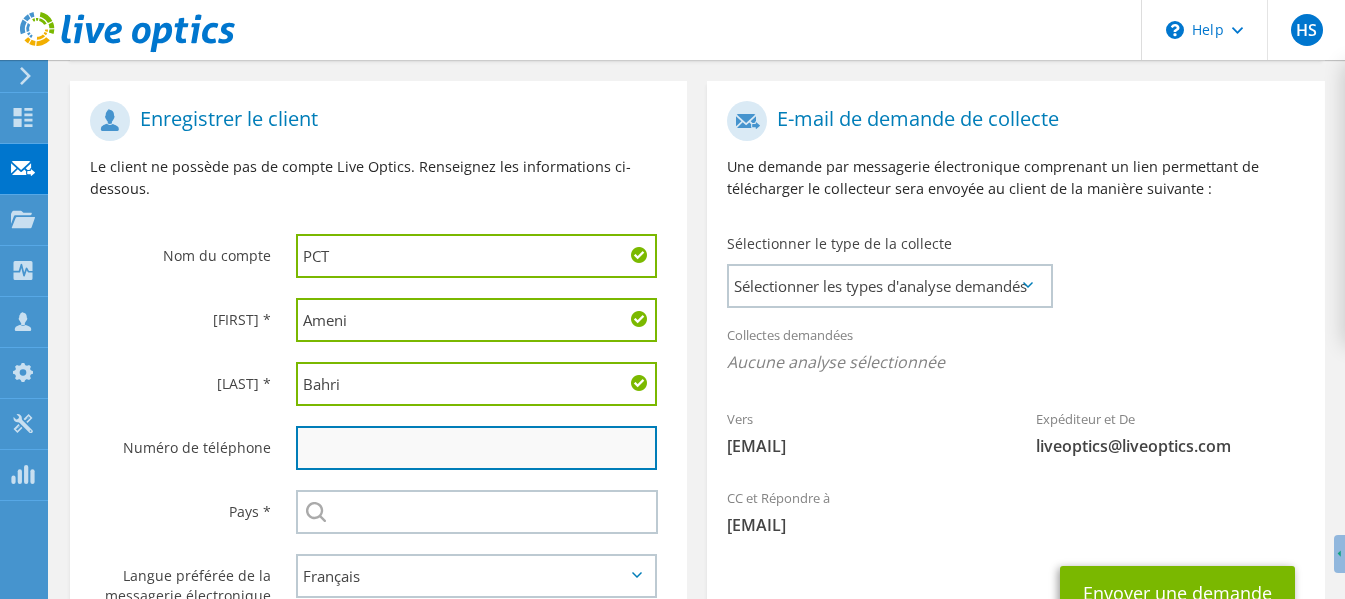 click at bounding box center (477, 448) 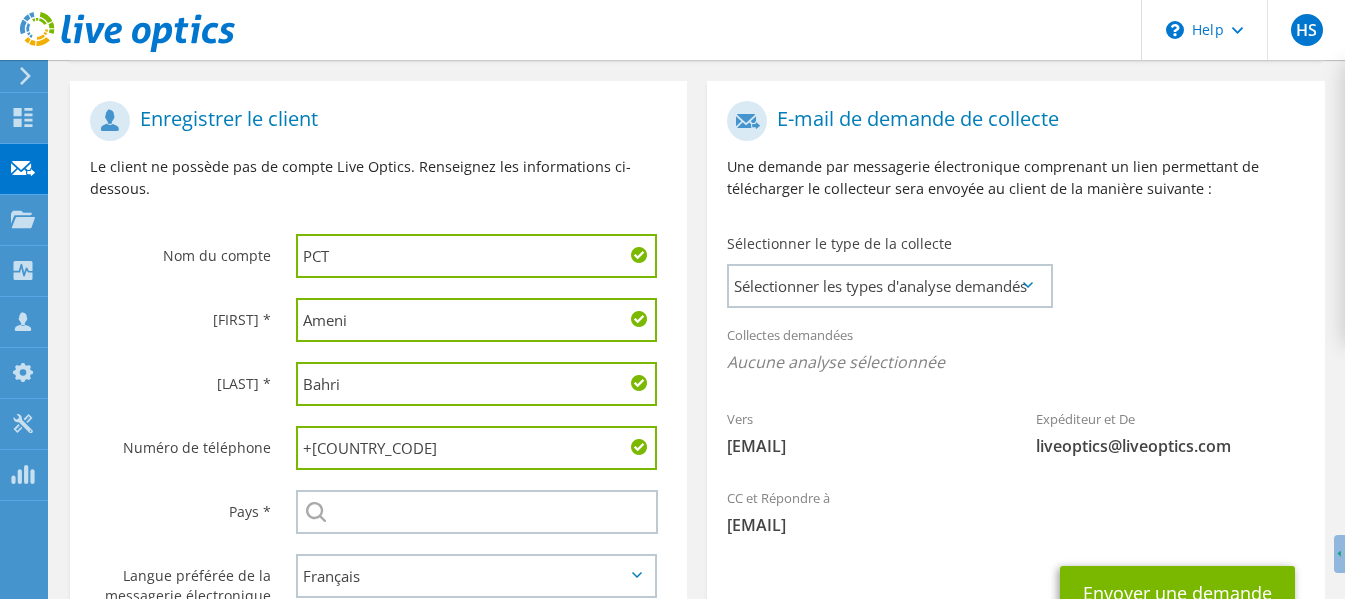 paste on "[NUMBER]" 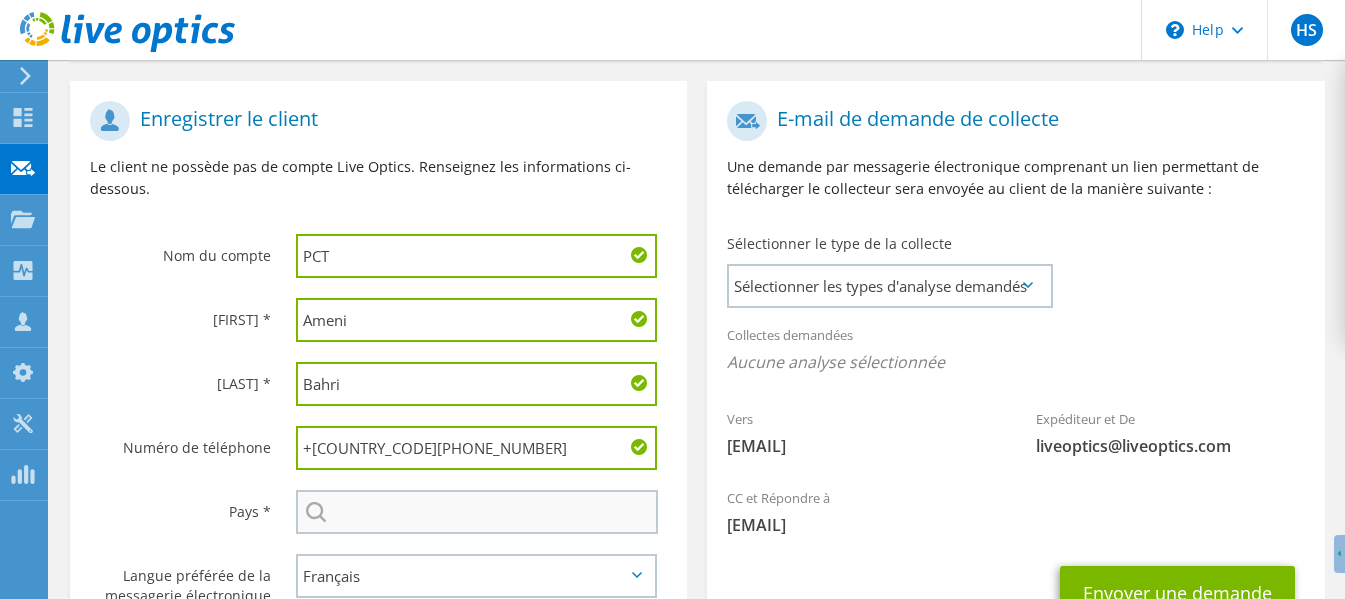 type on "+[COUNTRY_CODE][PHONE_NUMBER]" 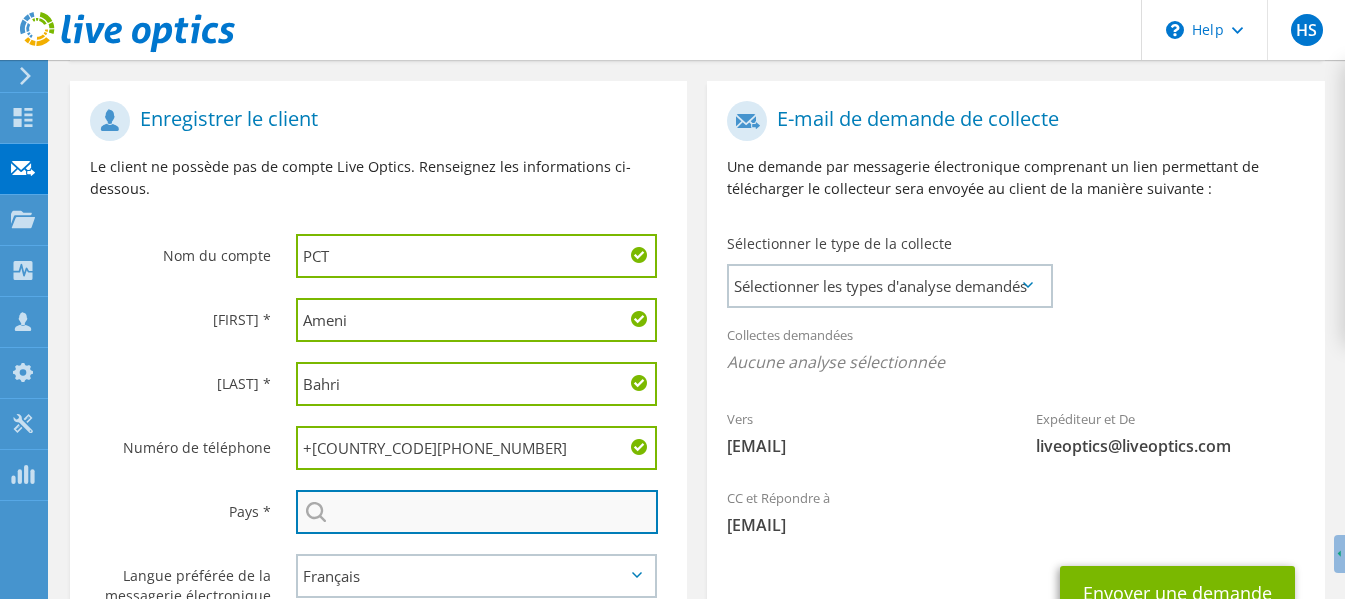 click at bounding box center [477, 512] 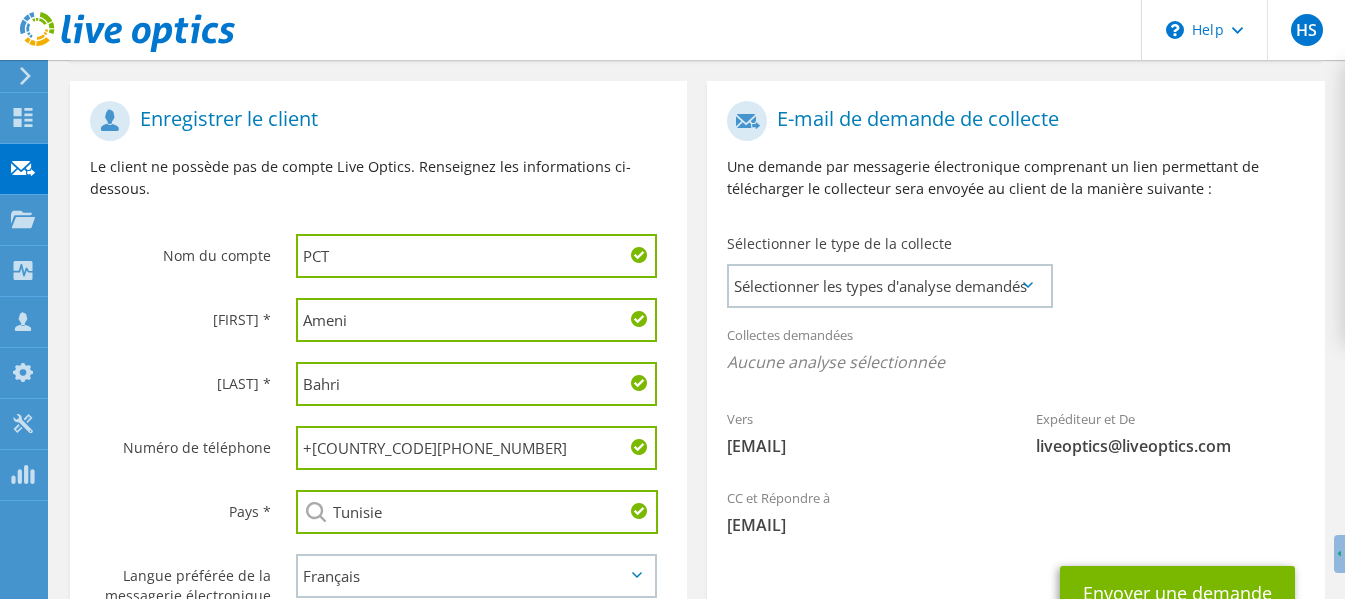 type on "Tunisie" 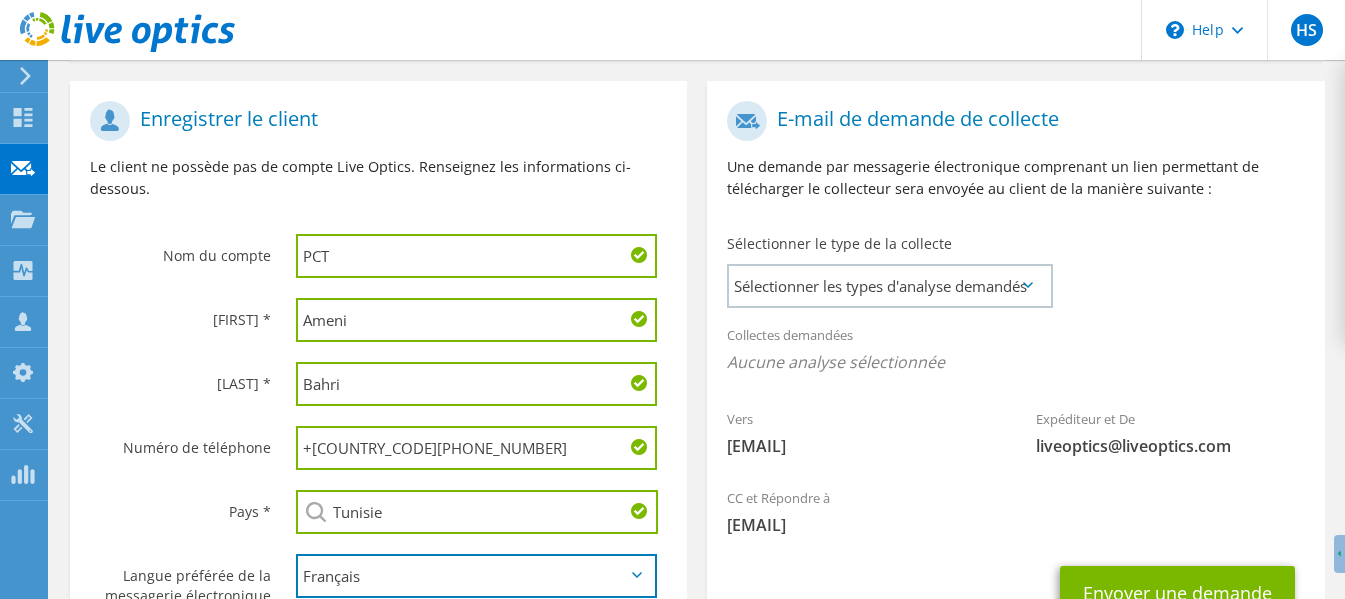 click on "English
Deutsch
Español
Français
Italiano
Polski
Português
Русский
한국어
中文
日本語" at bounding box center [477, 576] 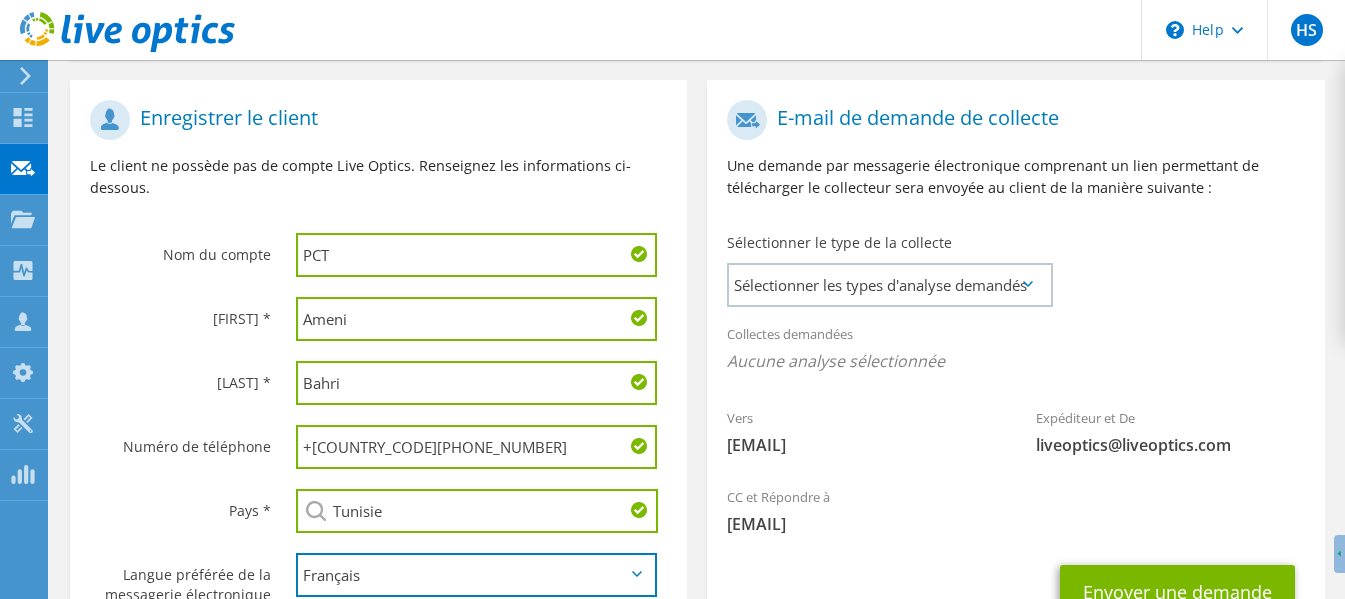 scroll, scrollTop: 400, scrollLeft: 0, axis: vertical 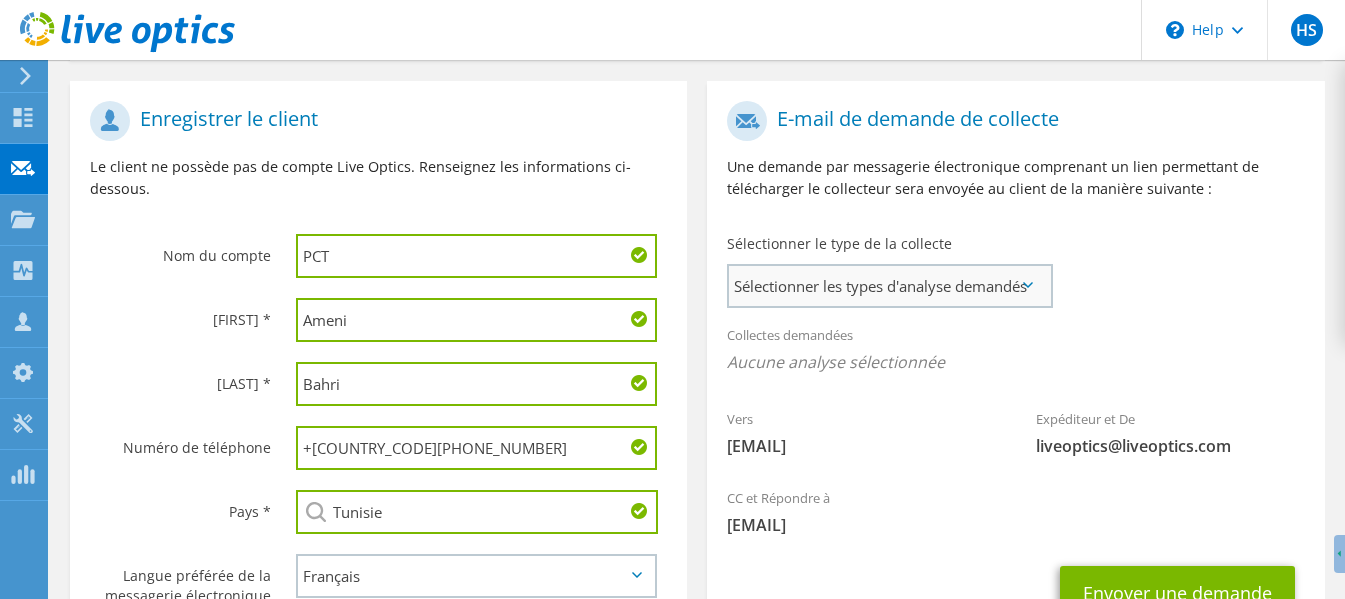 click on "Sélectionner les types d'analyse demandés" at bounding box center (889, 286) 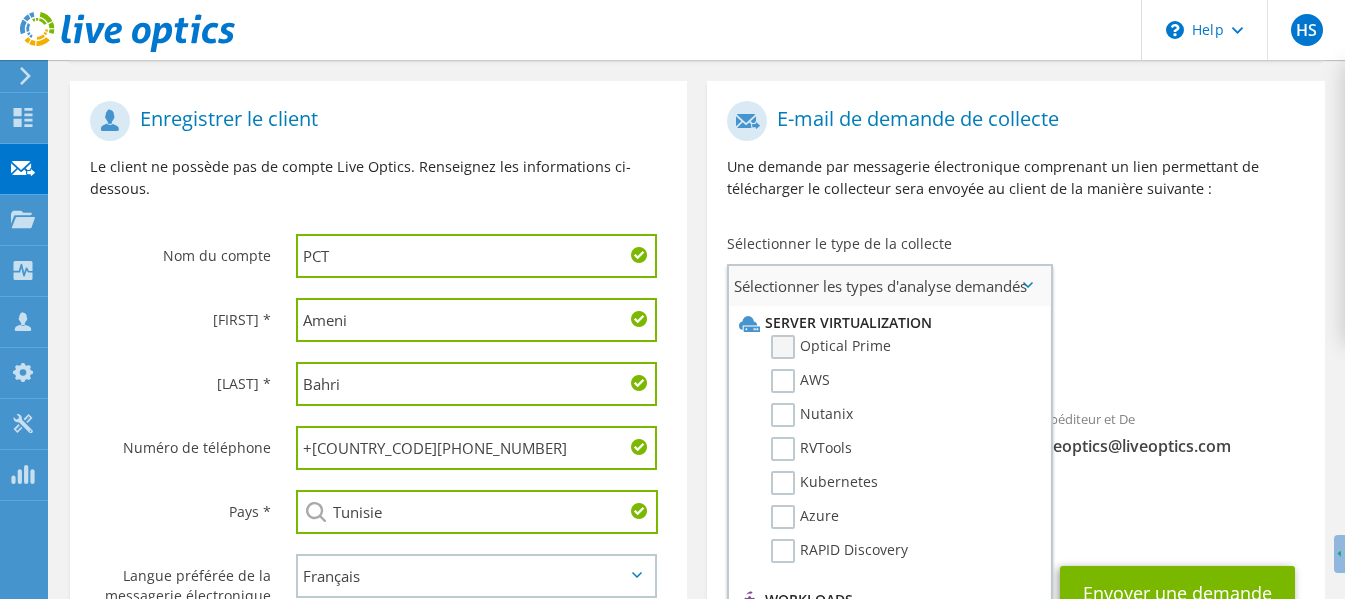click on "Optical Prime" at bounding box center [831, 347] 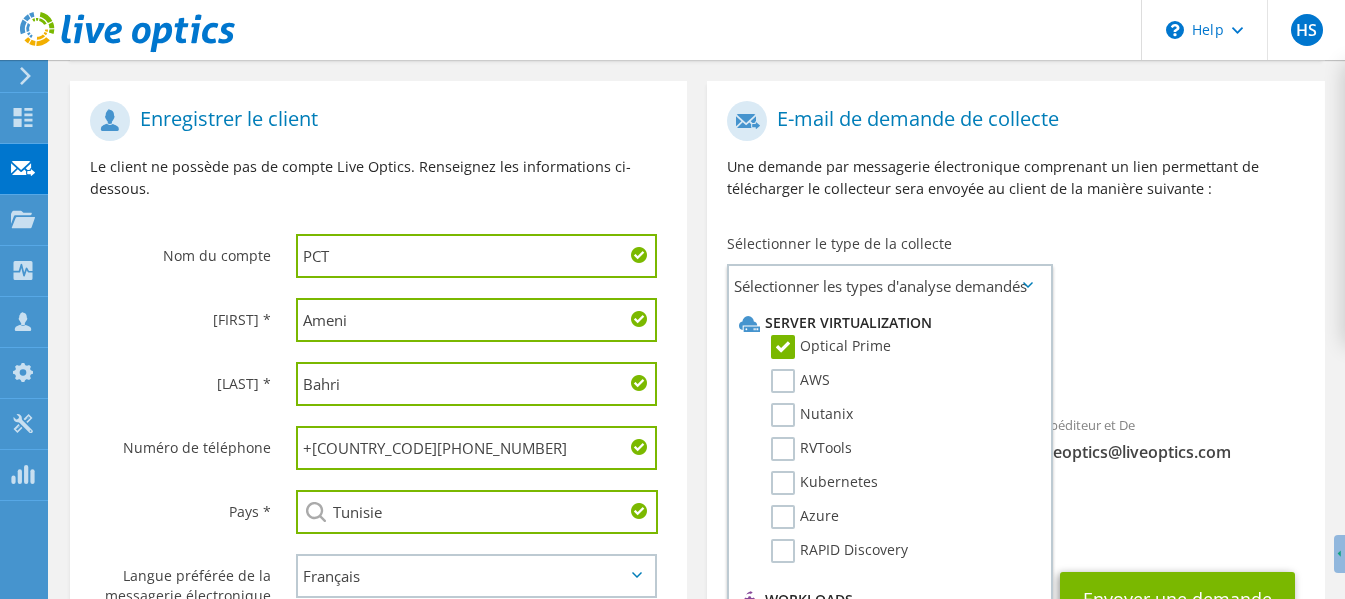 click on "Collectes demandées
Aucune analyse sélectionnée
Optical Prime" at bounding box center (1015, 354) 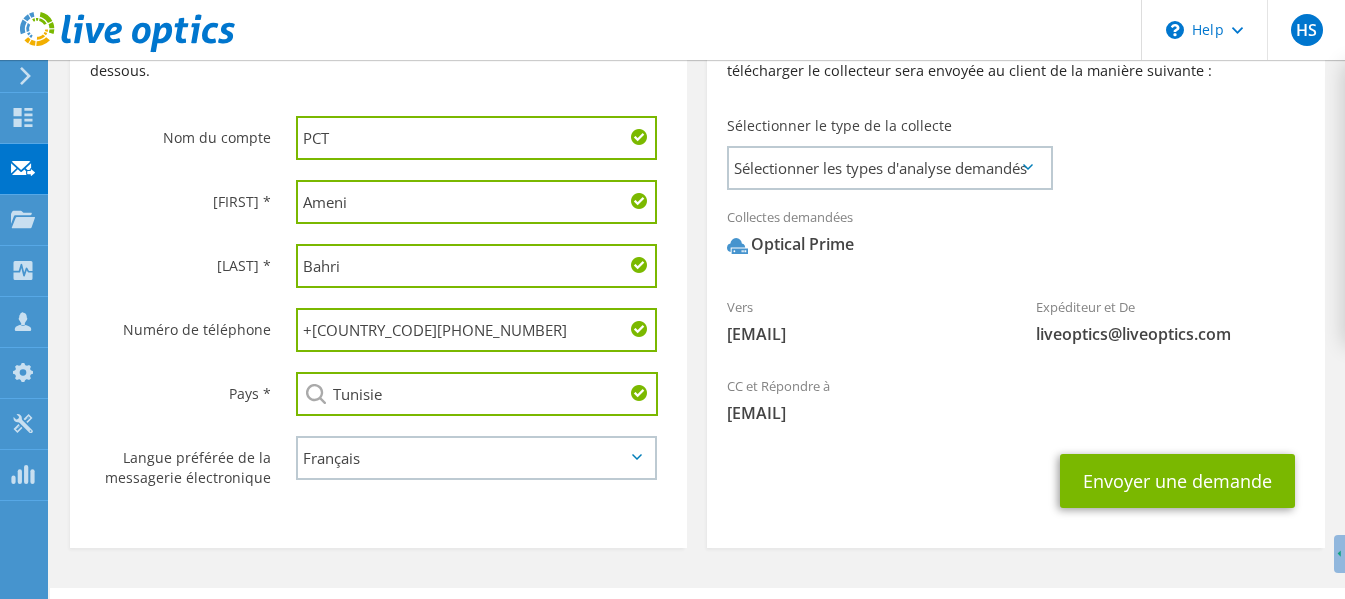 scroll, scrollTop: 547, scrollLeft: 0, axis: vertical 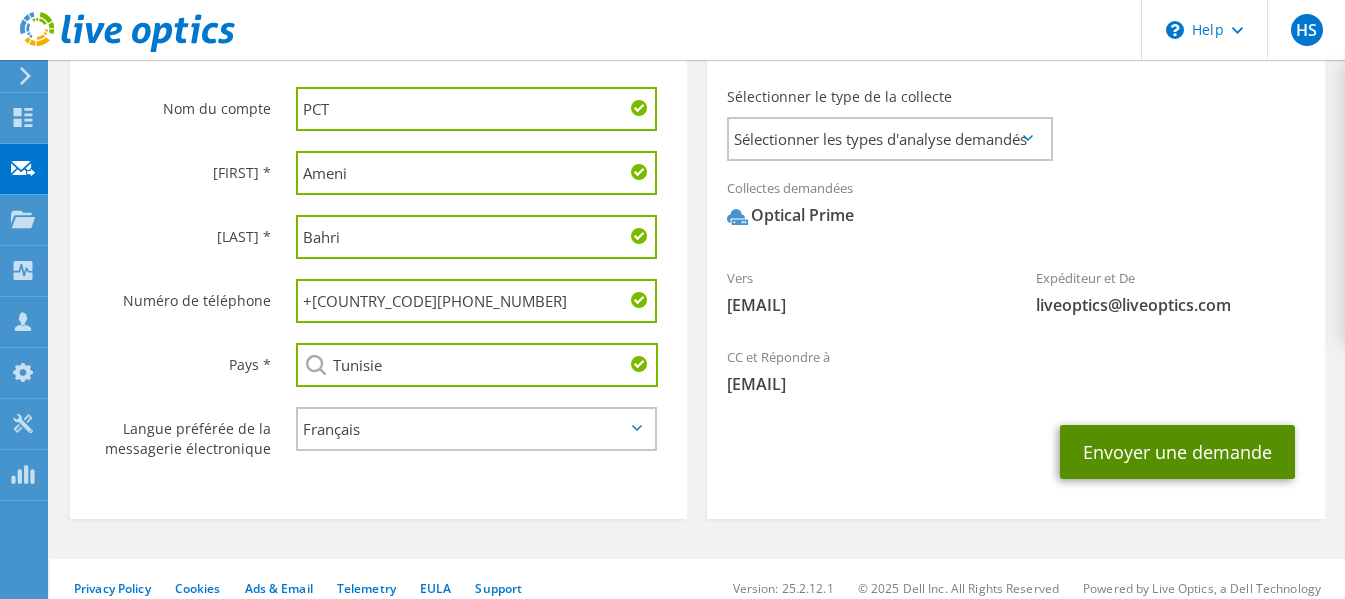 click on "Envoyer une demande" at bounding box center [1177, 452] 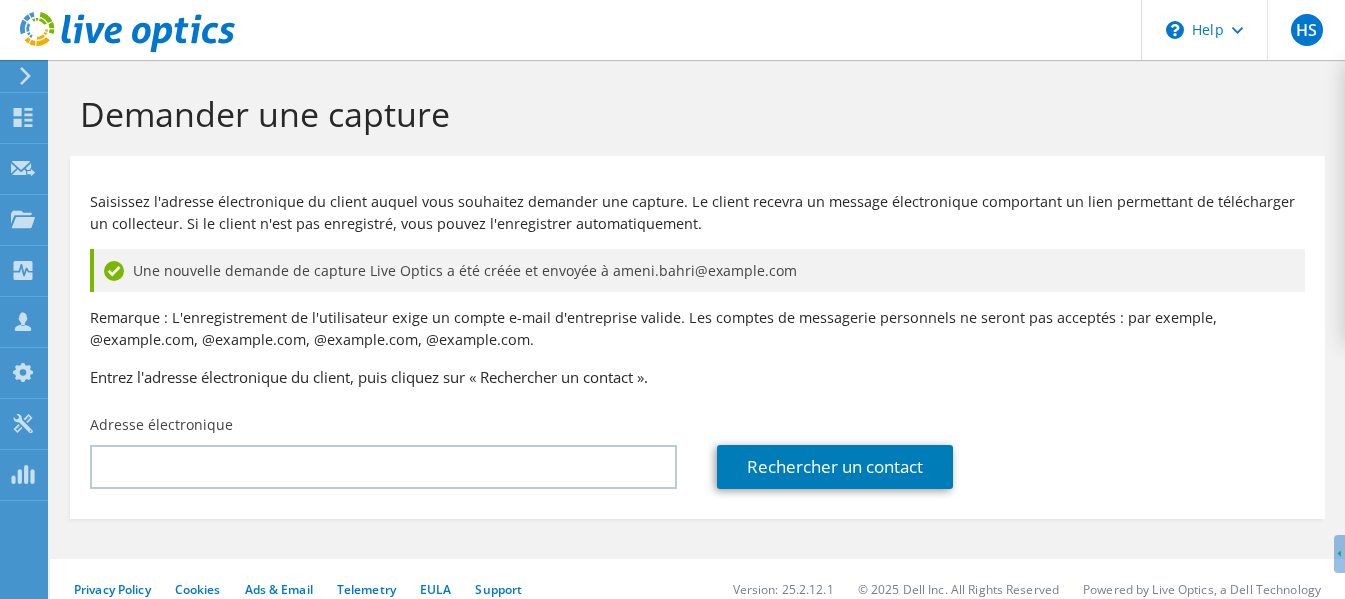 scroll, scrollTop: 0, scrollLeft: 0, axis: both 